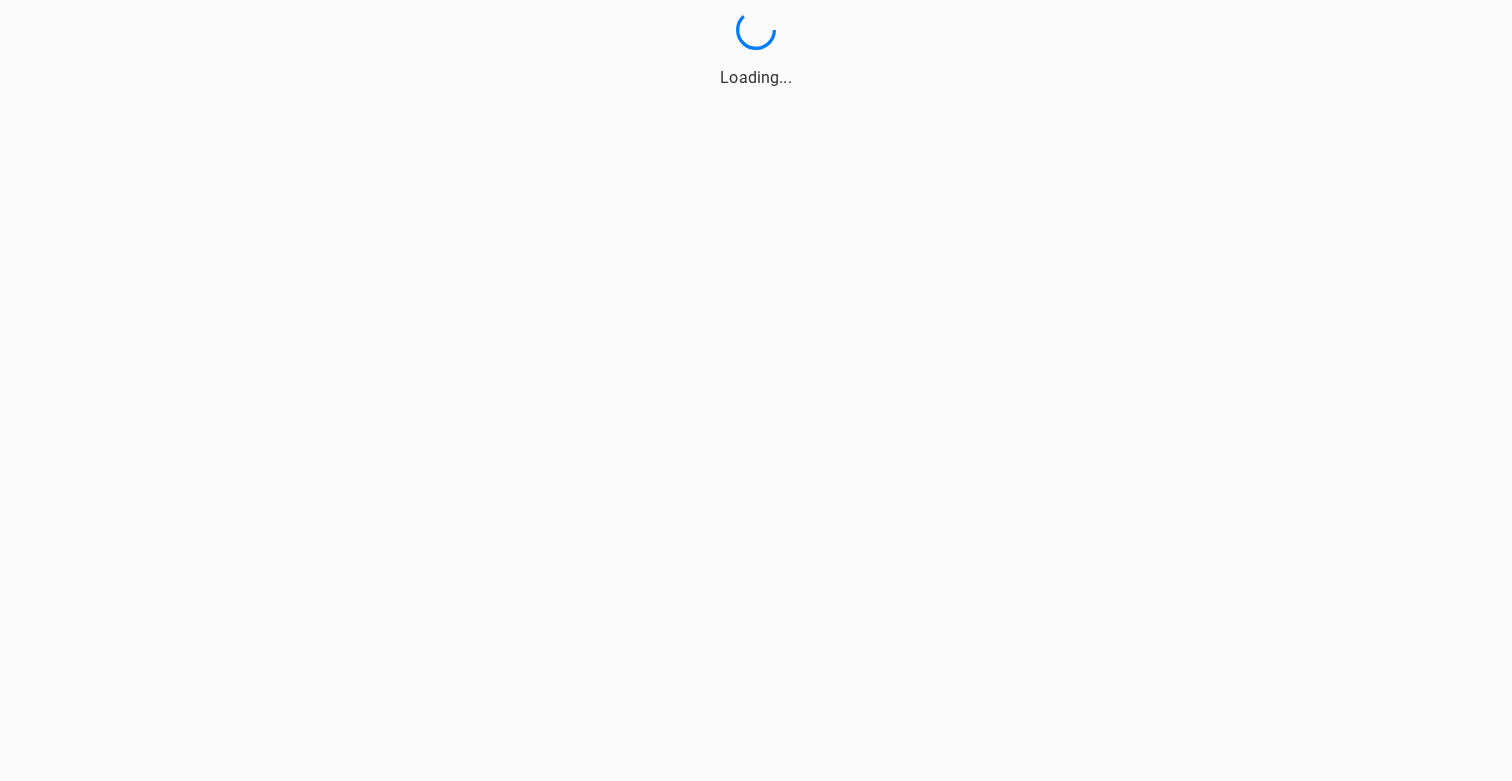 scroll, scrollTop: 0, scrollLeft: 0, axis: both 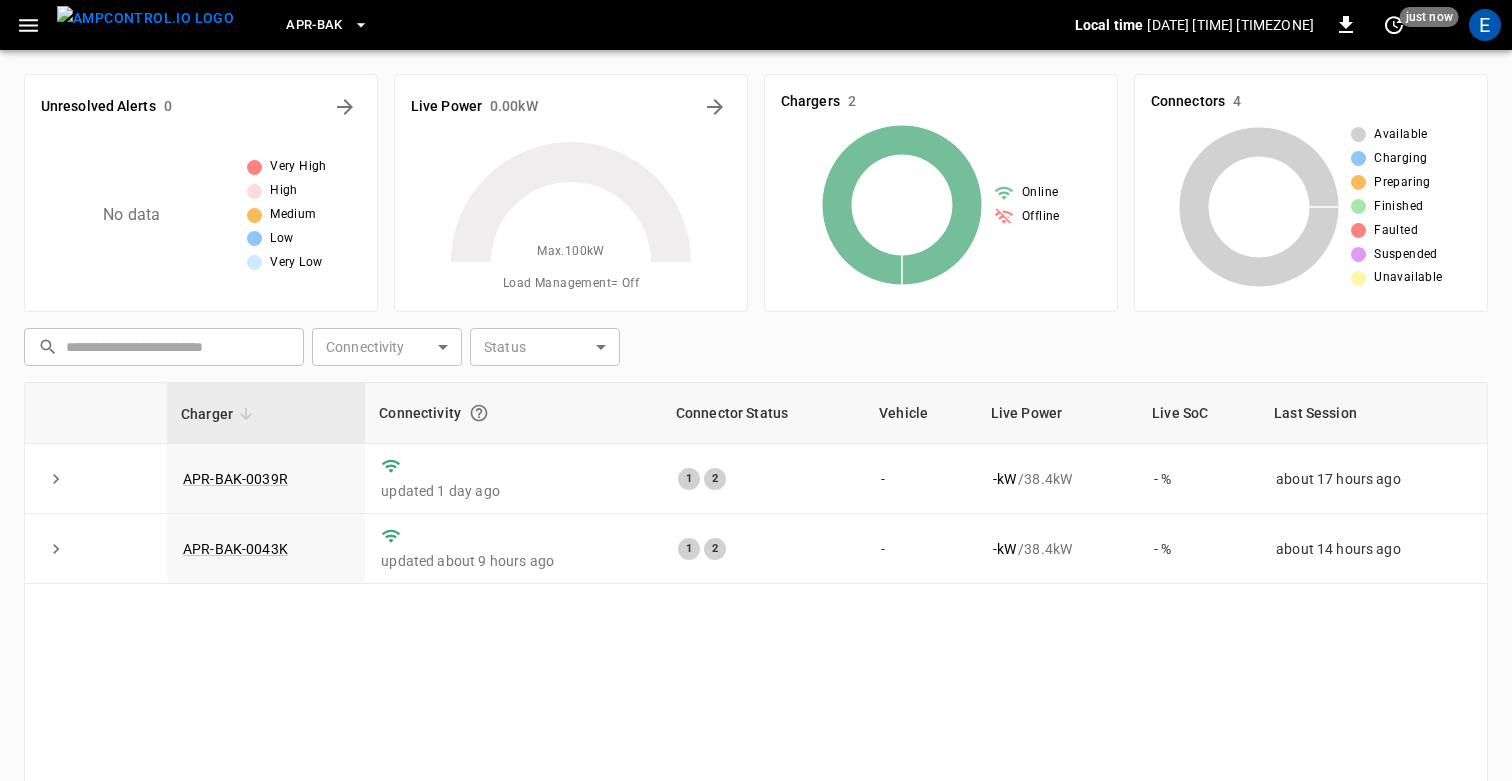 click on "​ ​ Connectivity ​ Connectivity Status ​ Status" at bounding box center (752, 343) 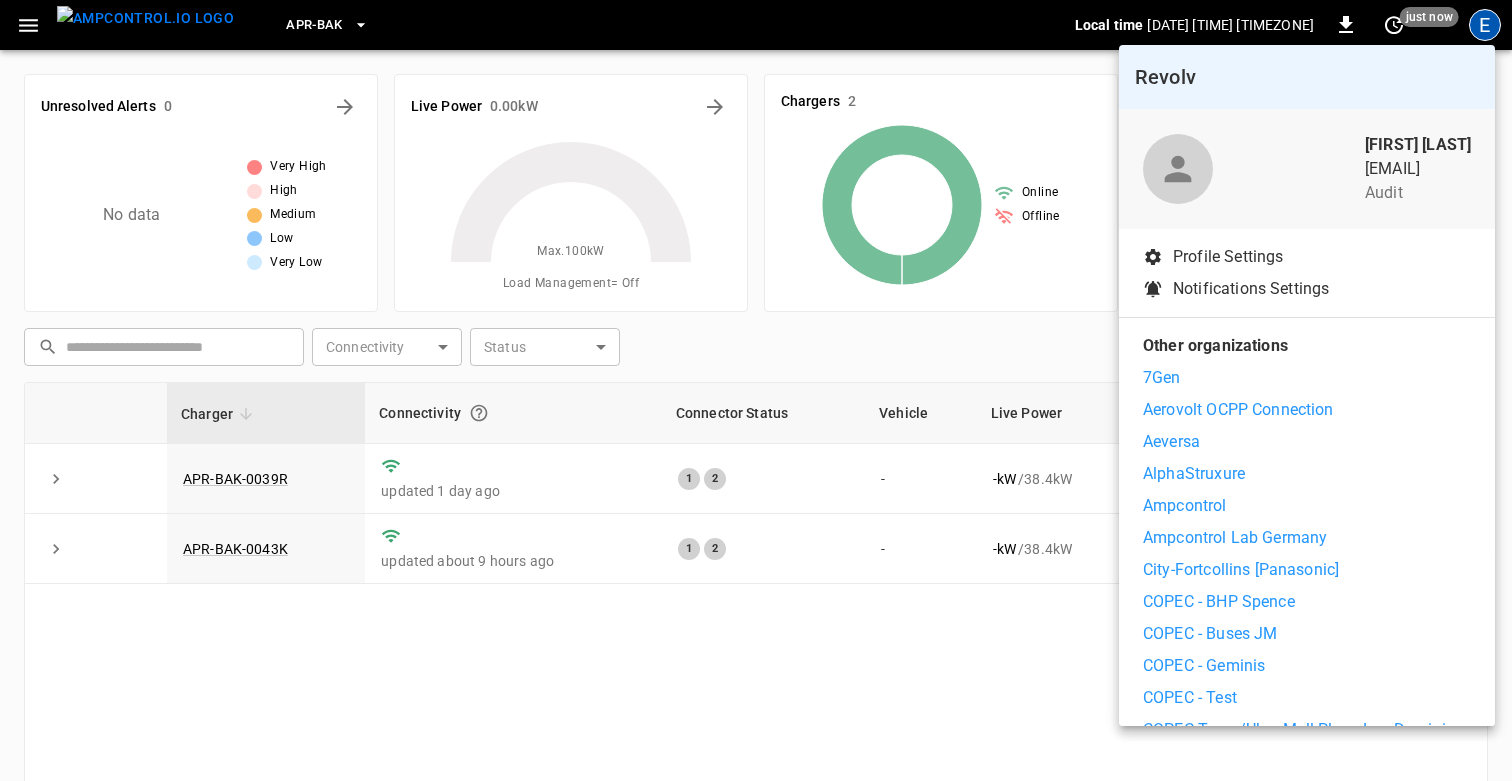 click on "7Gen" at bounding box center (1307, 378) 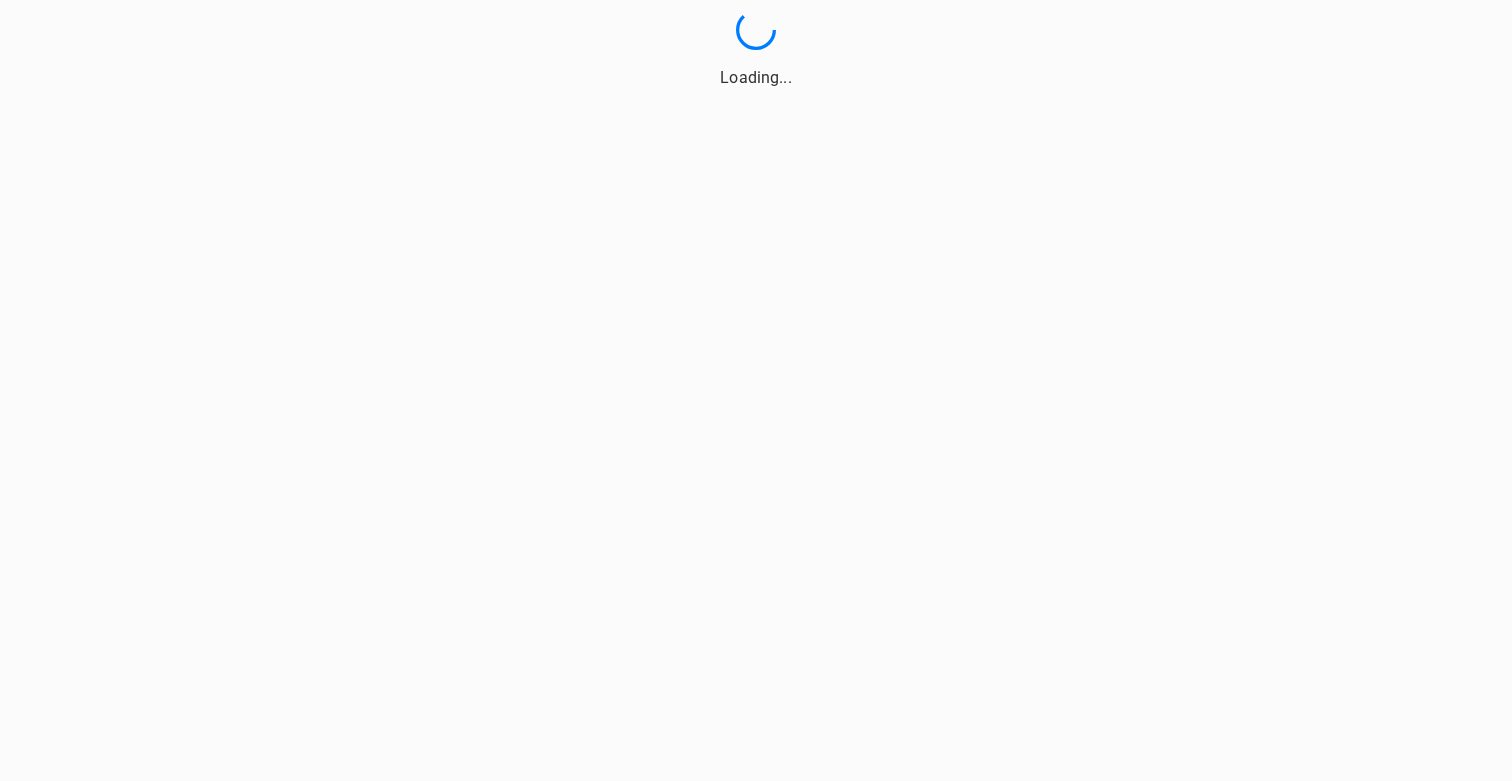 scroll, scrollTop: 0, scrollLeft: 0, axis: both 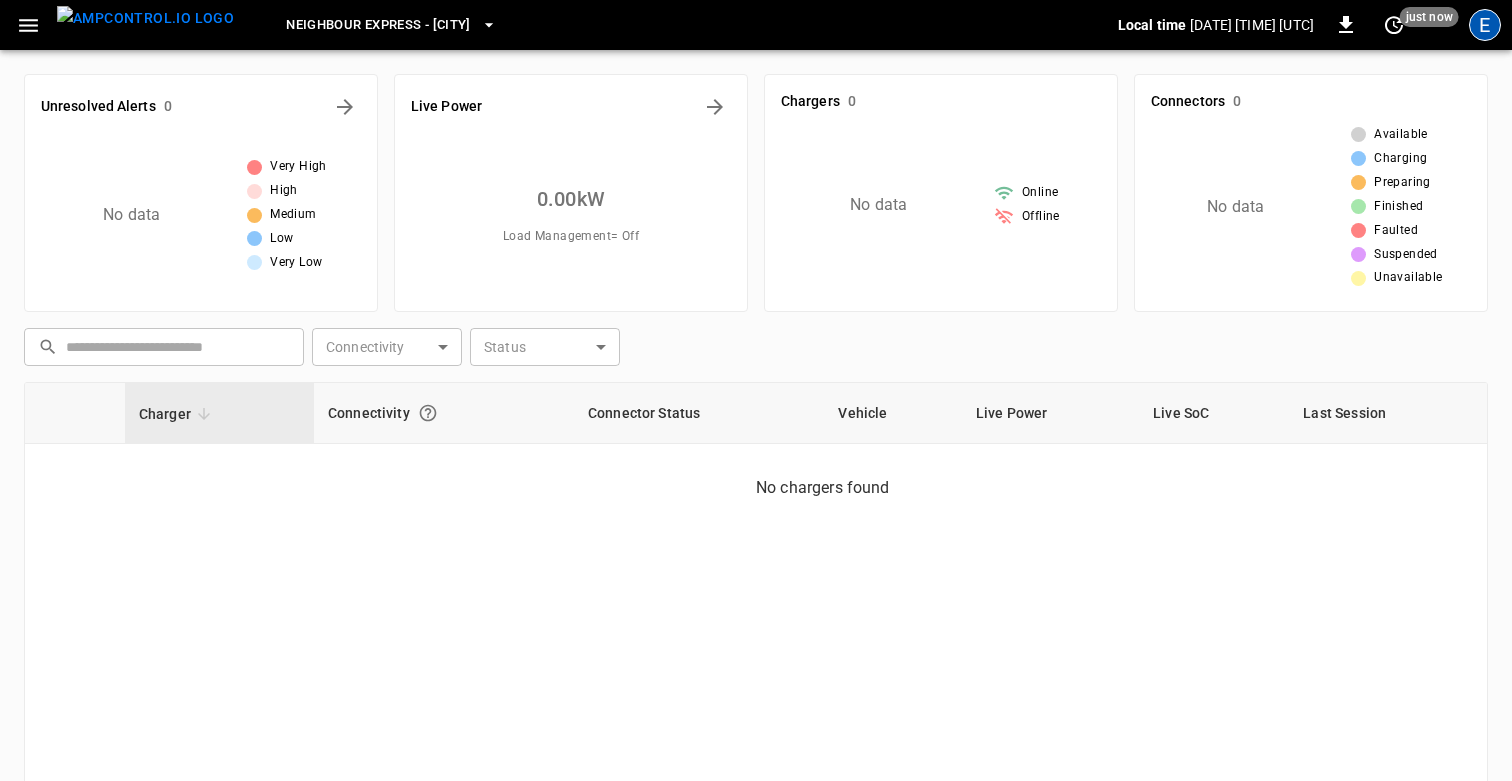 click on "E" at bounding box center [1485, 25] 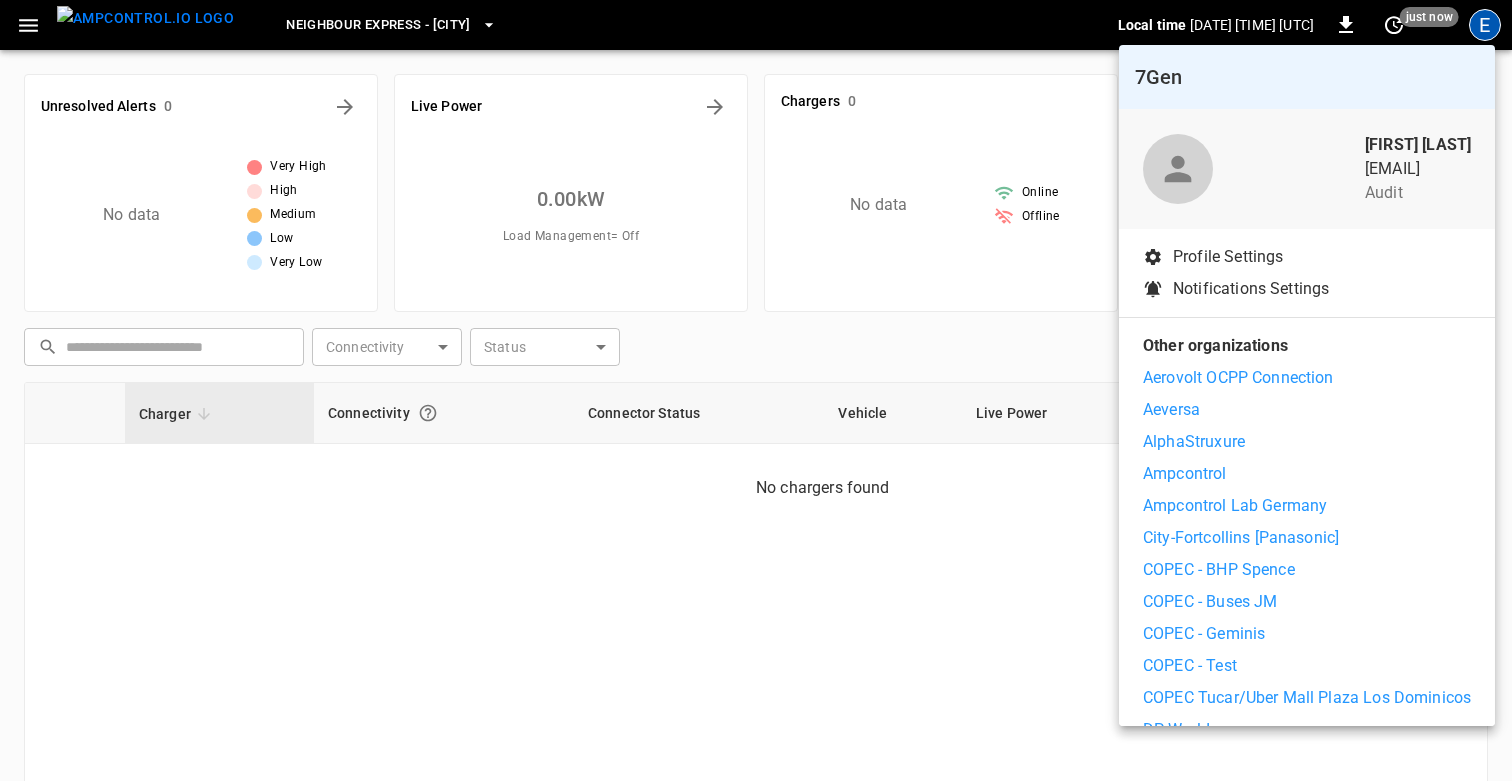 click on "Ampcontrol" at bounding box center (1238, 378) 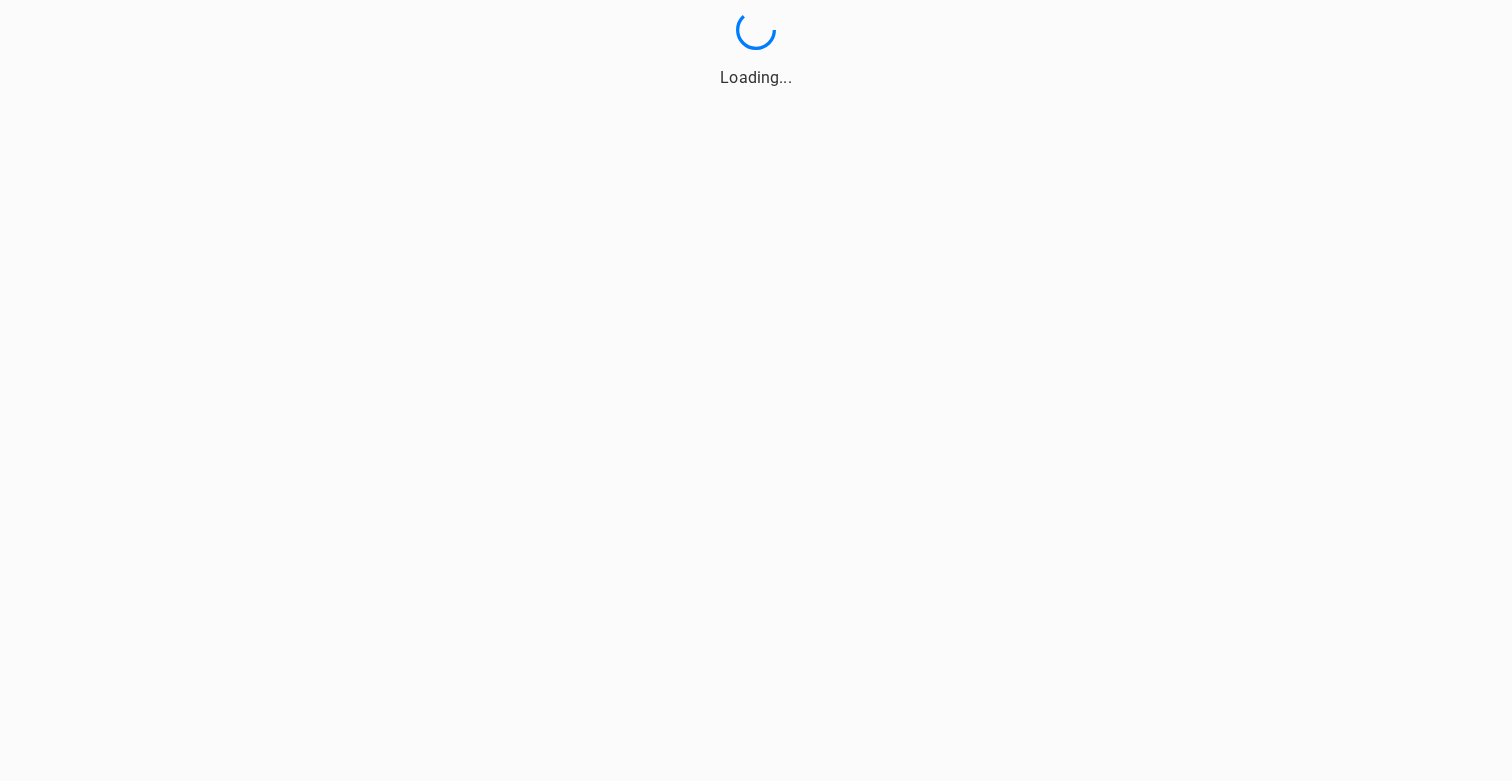 scroll, scrollTop: 0, scrollLeft: 0, axis: both 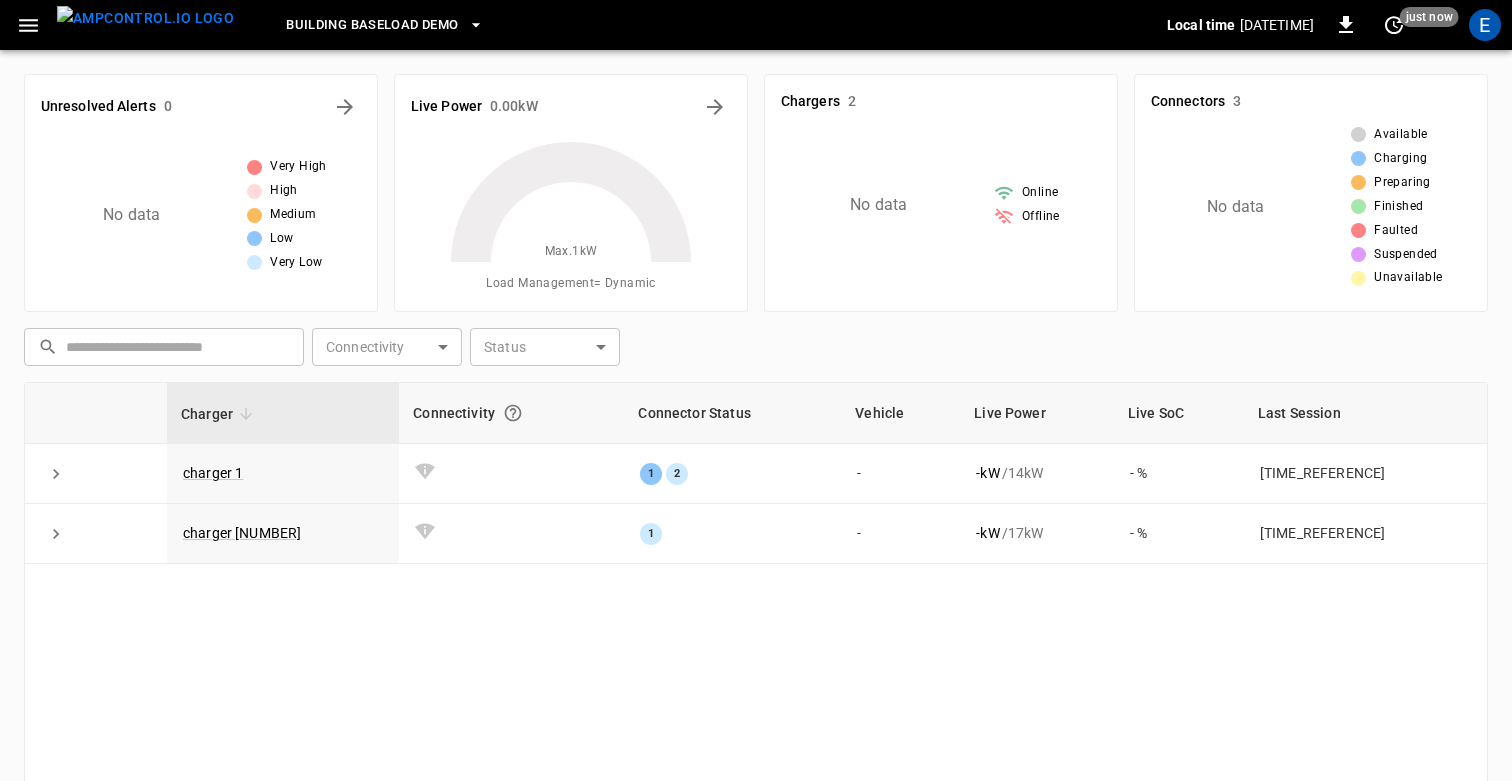 click at bounding box center [28, 25] 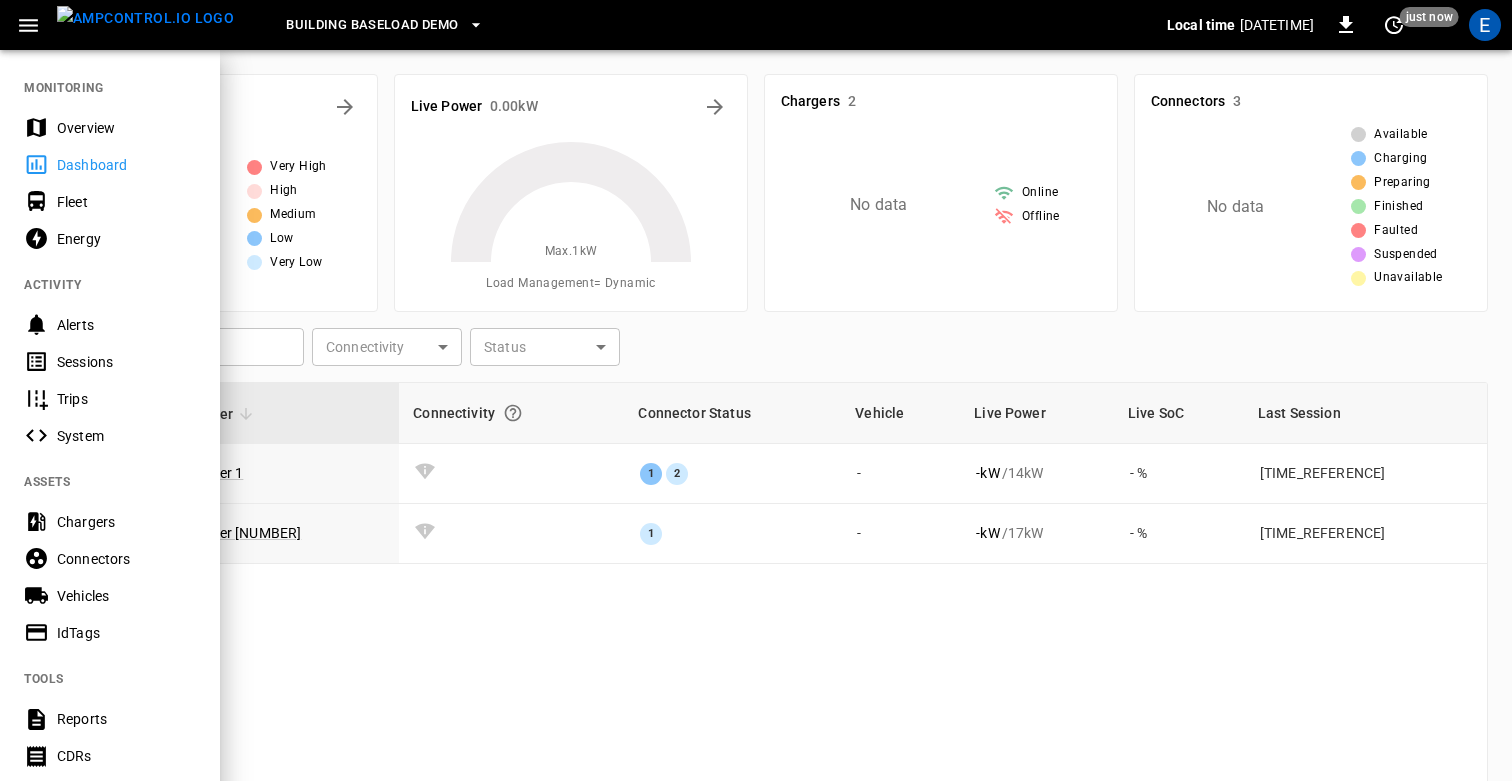 click on "Vehicles" at bounding box center (126, 596) 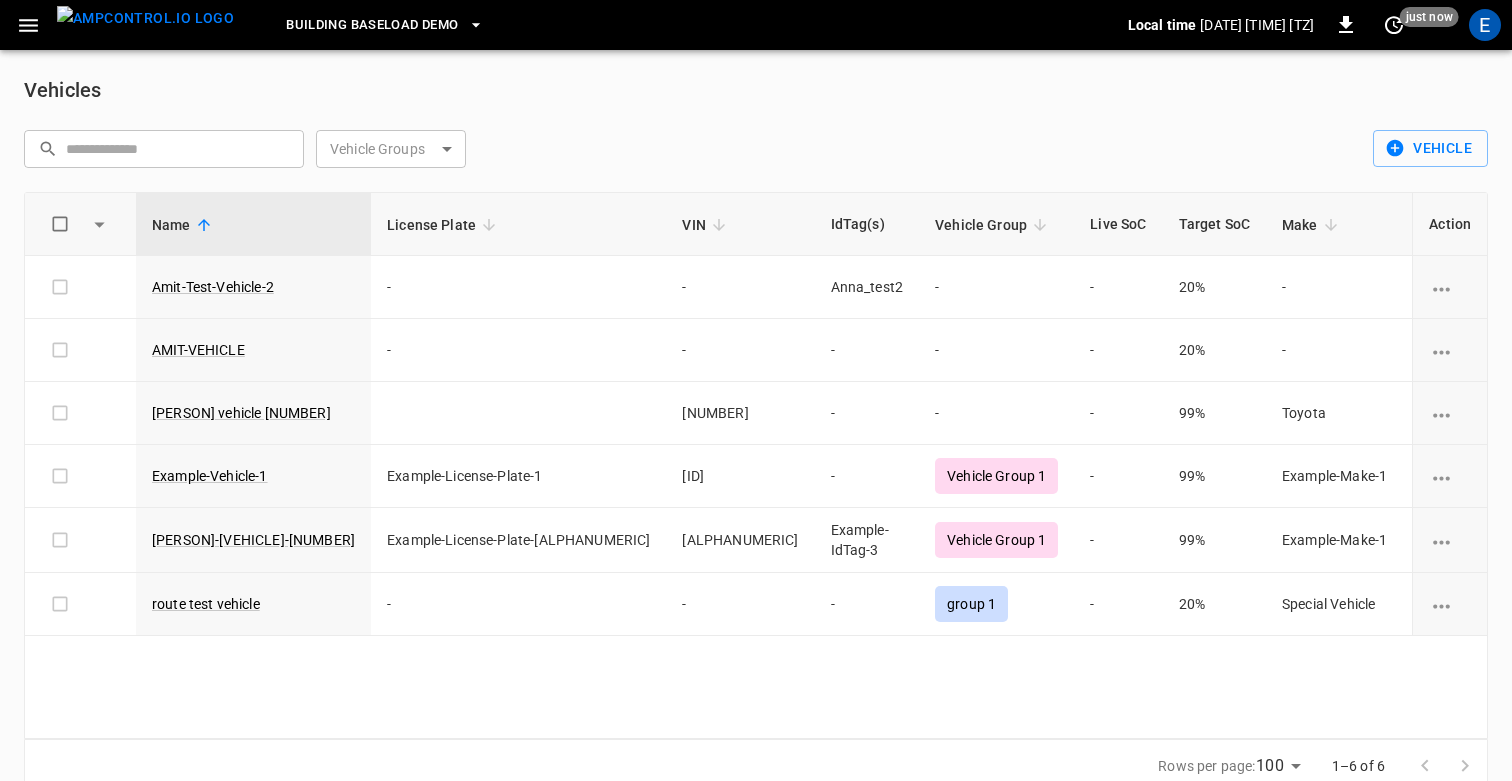 type 